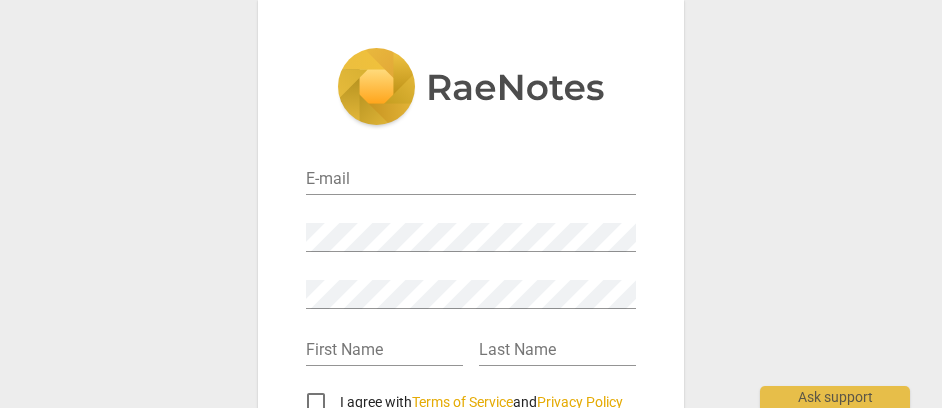 scroll, scrollTop: 0, scrollLeft: 0, axis: both 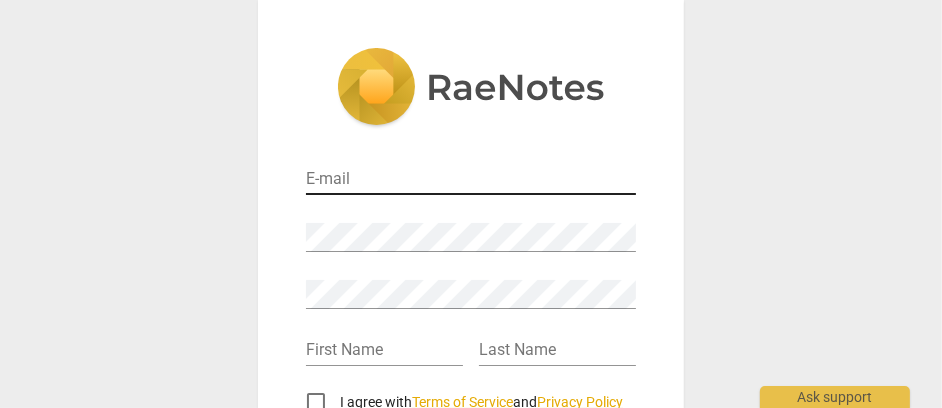 click at bounding box center [471, 180] 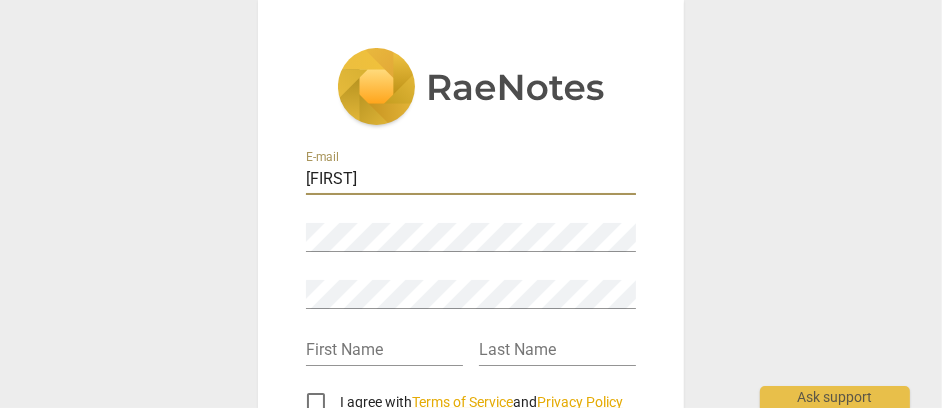 type on "constance@anavo.solutions" 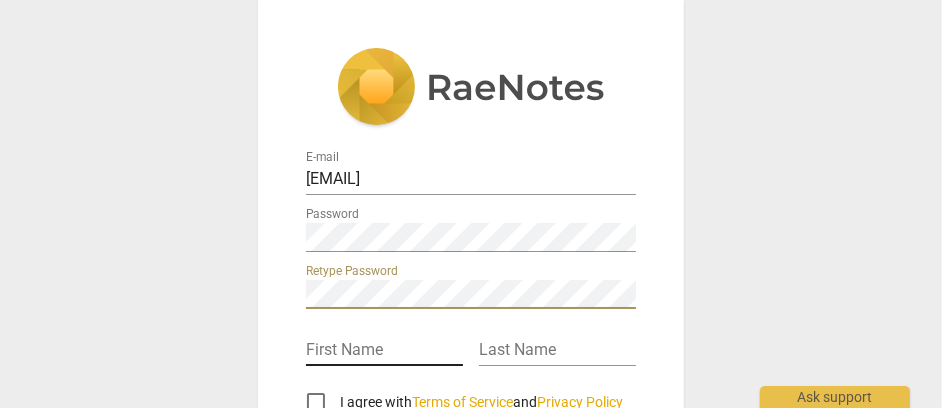 click at bounding box center (384, 351) 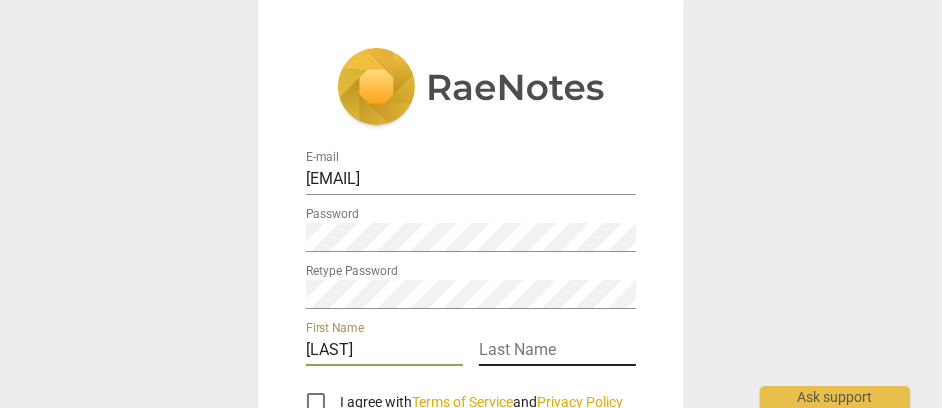 type on "Khani" 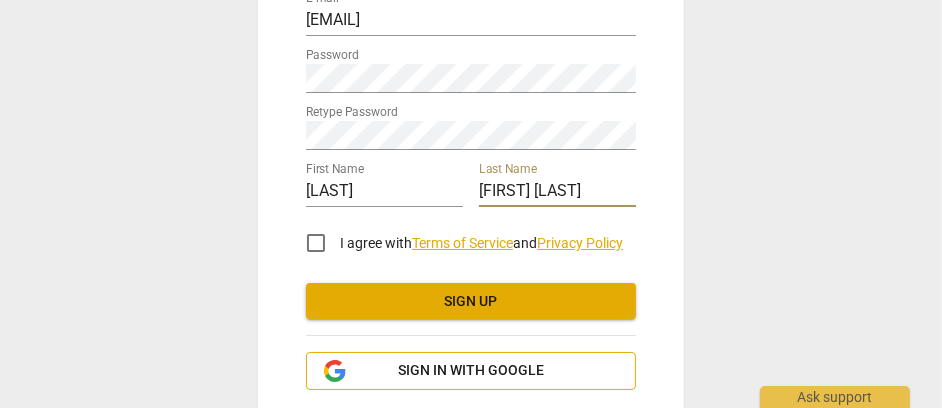 scroll, scrollTop: 200, scrollLeft: 0, axis: vertical 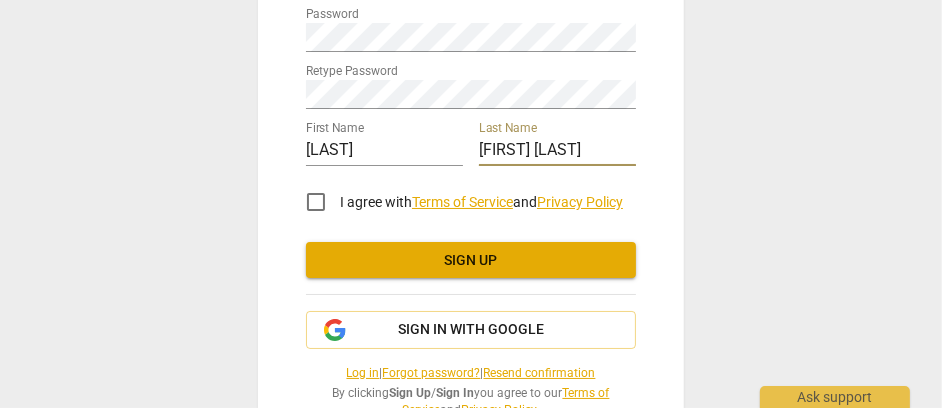 type on "Gustafson" 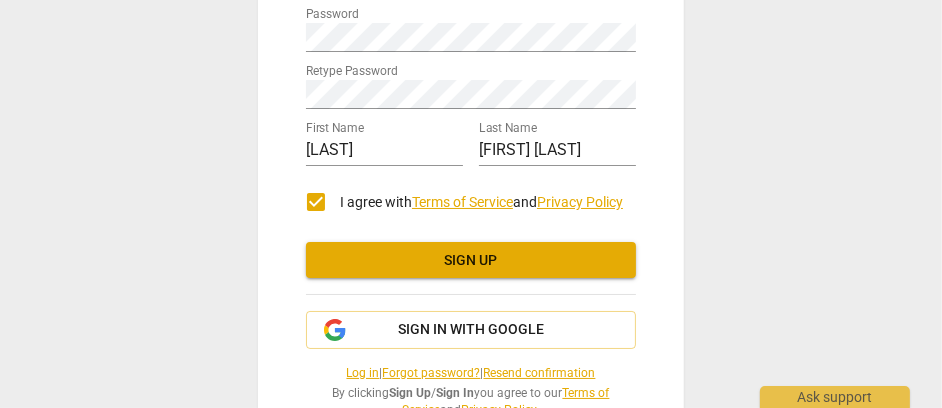 drag, startPoint x: 429, startPoint y: 260, endPoint x: 270, endPoint y: 232, distance: 161.44658 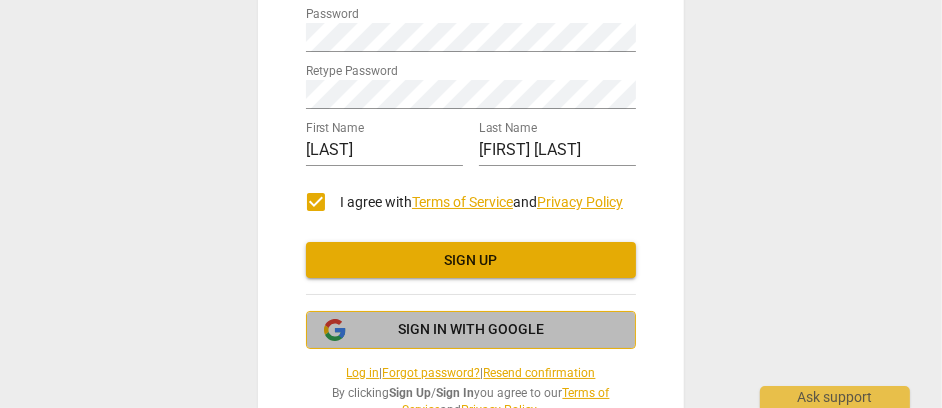 click on "Sign in with Google" at bounding box center [471, 330] 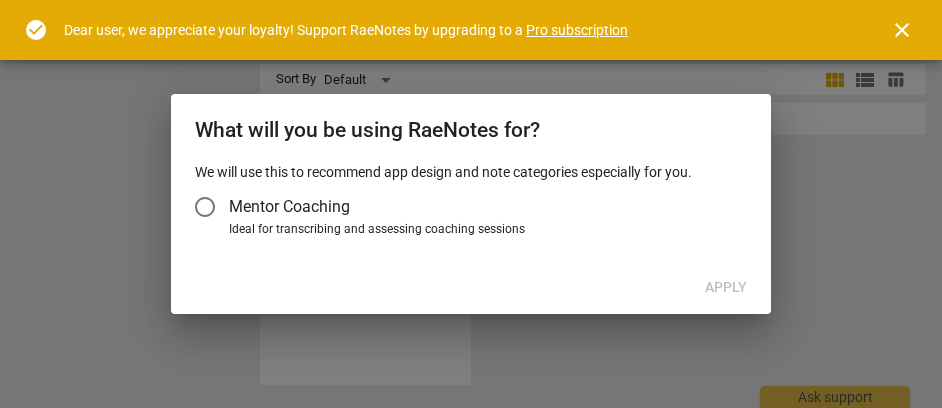 scroll, scrollTop: 0, scrollLeft: 0, axis: both 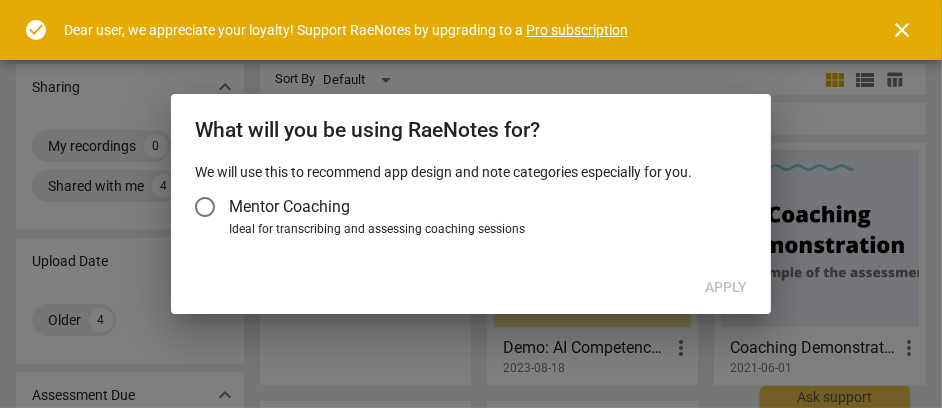 click on "Mentor Coaching" at bounding box center (205, 207) 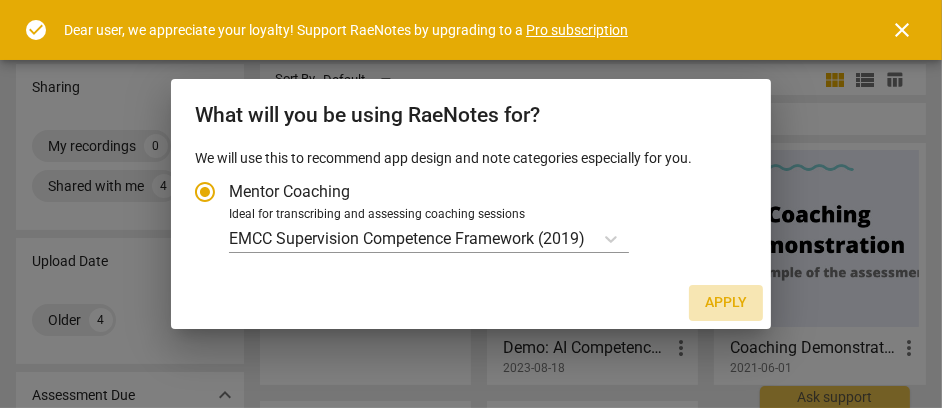 click on "Apply" at bounding box center (726, 303) 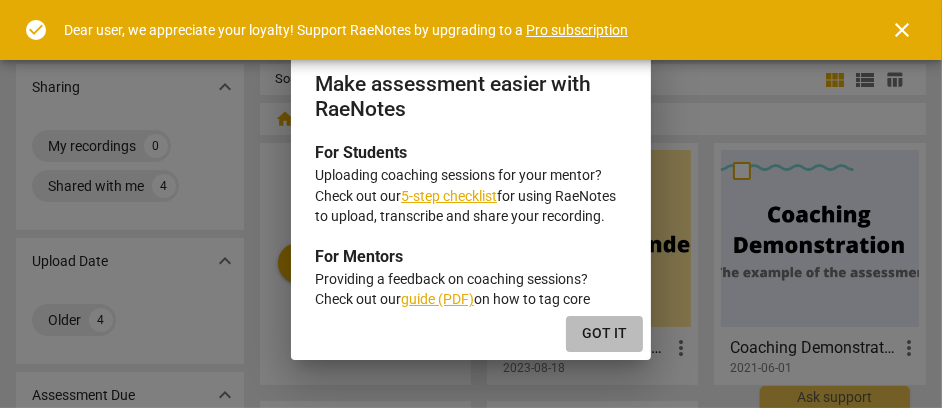 click on "Got it" at bounding box center [604, 334] 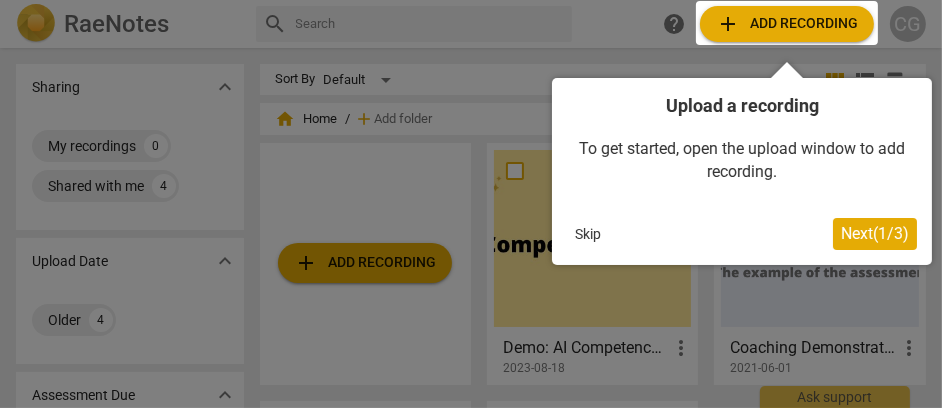 click at bounding box center (787, 23) 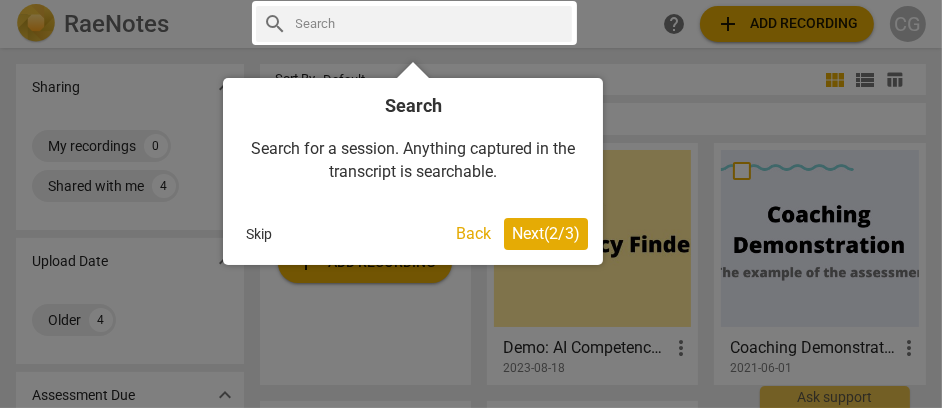click at bounding box center [414, 23] 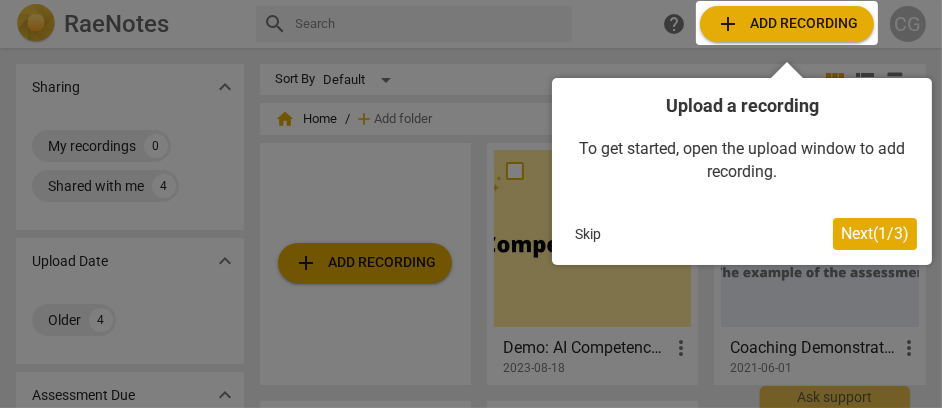click on "Next  ( 1 / 3 )" at bounding box center [875, 233] 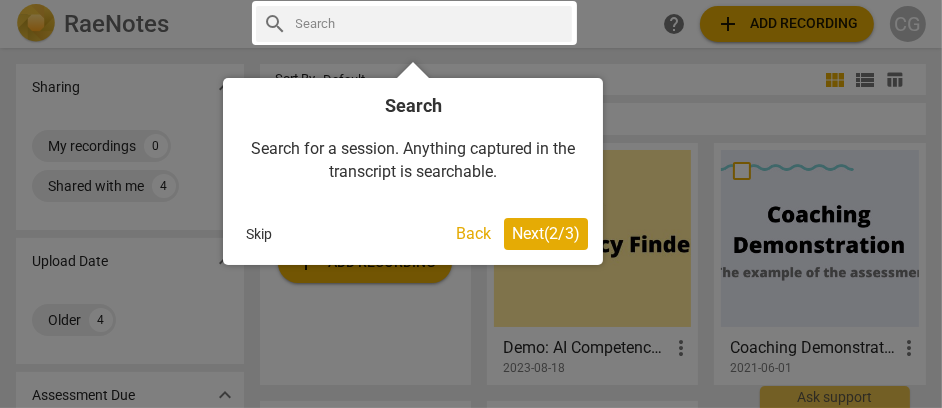 click on "Skip" at bounding box center (259, 234) 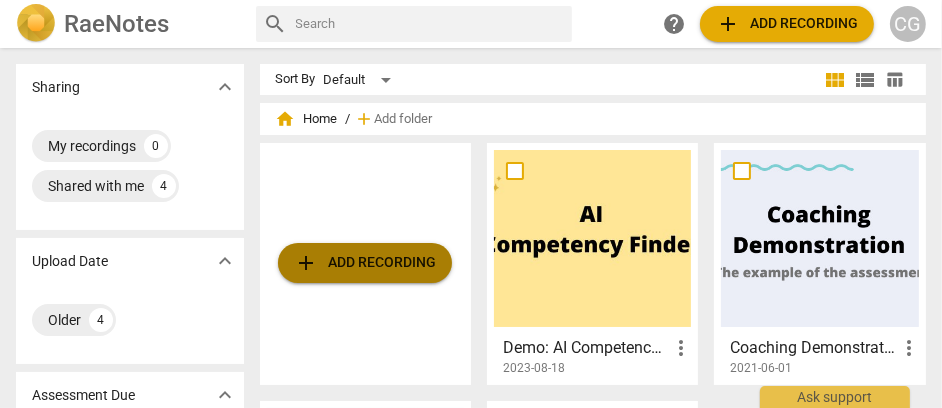 click on "add   Add recording" at bounding box center [365, 263] 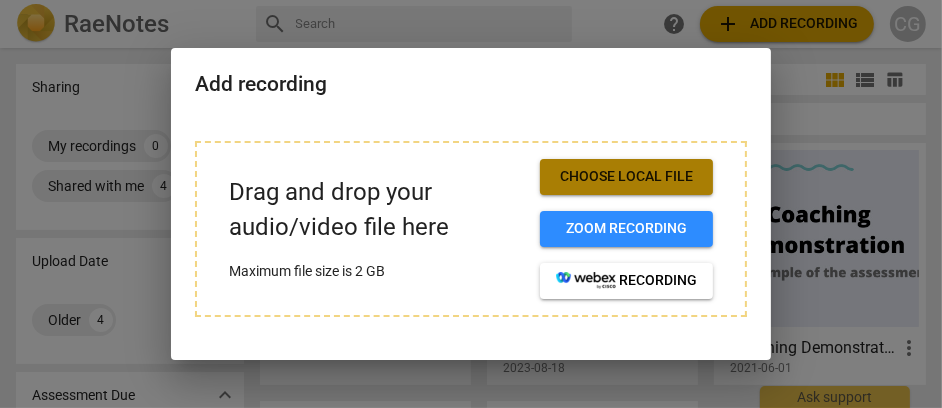 click on "Choose local file" at bounding box center (626, 177) 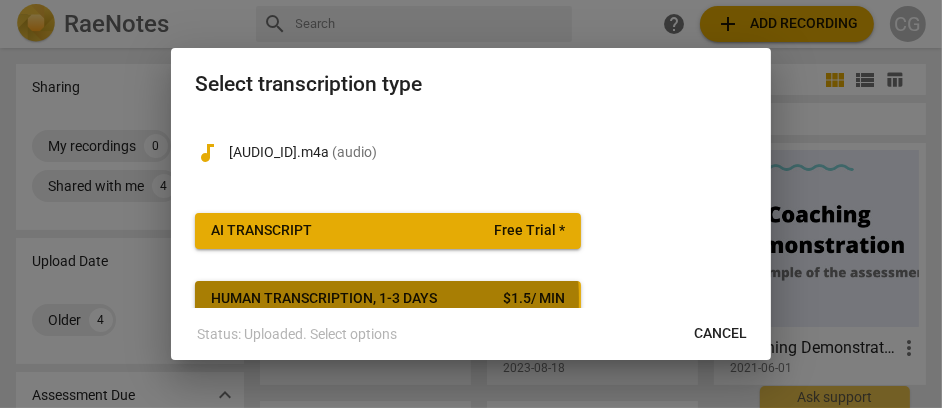 click on "Human transcription, 1-3 days" at bounding box center [324, 299] 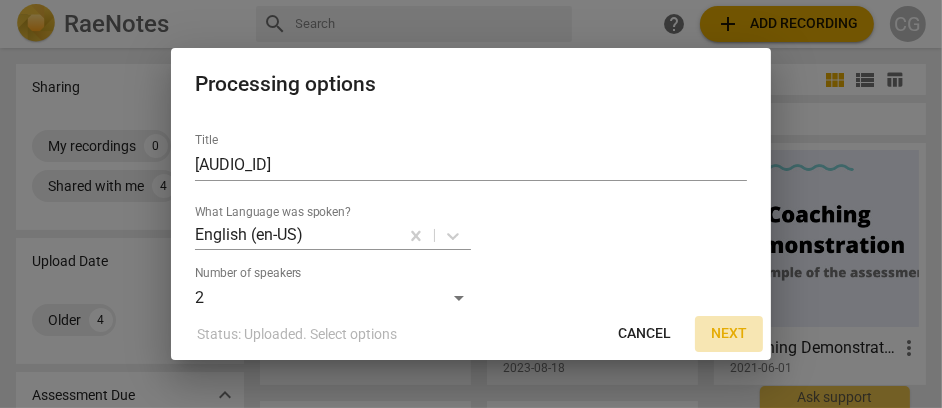 click on "Next" at bounding box center [729, 334] 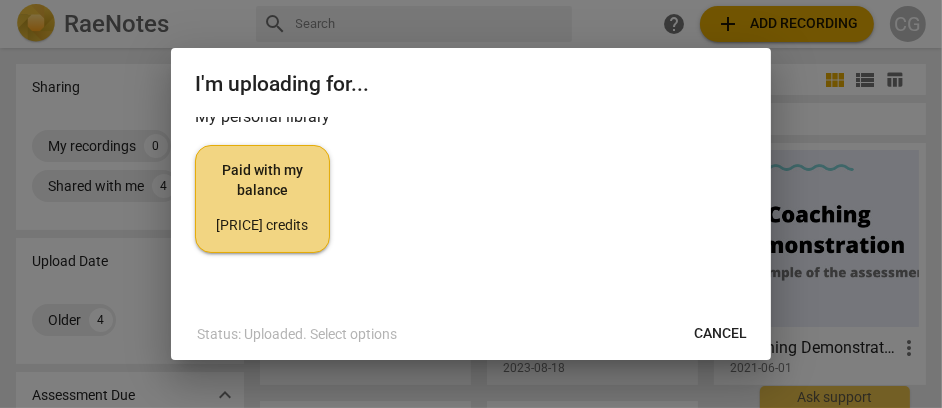 scroll, scrollTop: 0, scrollLeft: 0, axis: both 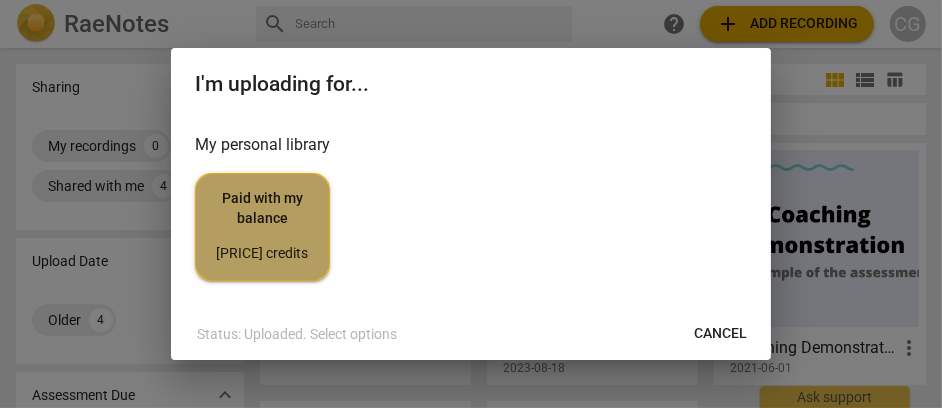 click on "Paid with my balance [PRICE] credits" at bounding box center (262, 226) 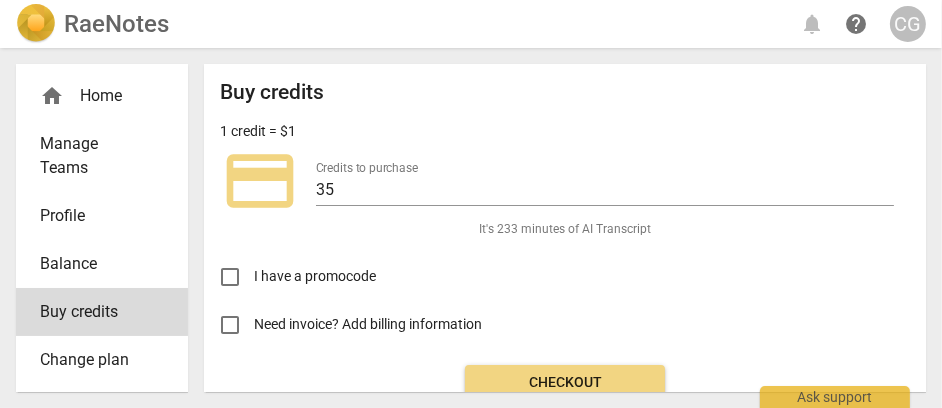 scroll, scrollTop: 89, scrollLeft: 0, axis: vertical 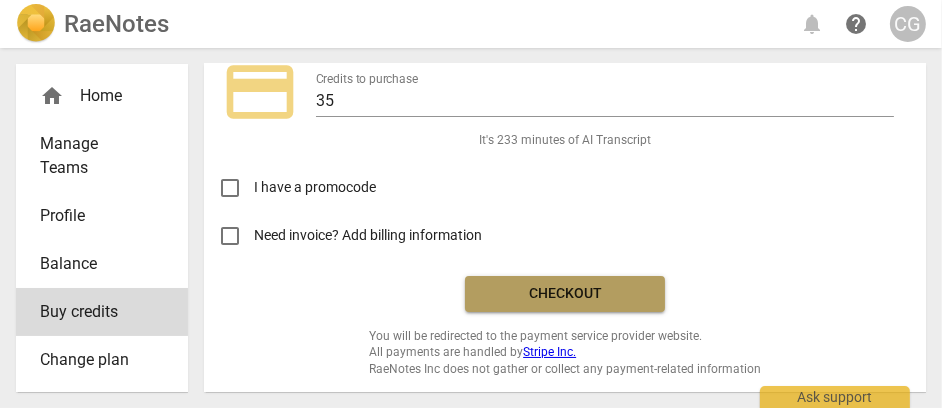 click on "Checkout" at bounding box center [565, 294] 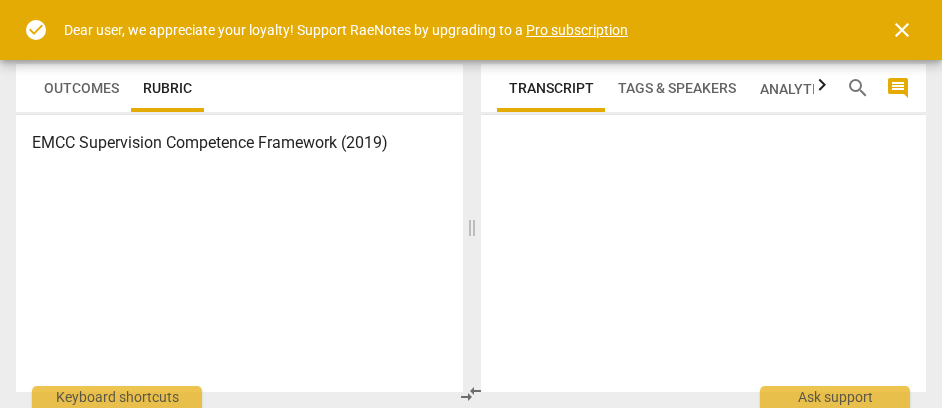 scroll, scrollTop: 0, scrollLeft: 0, axis: both 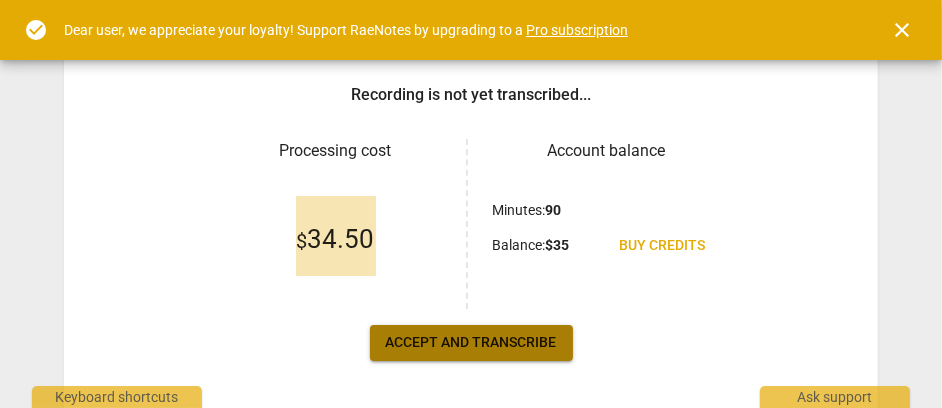 click on "Accept and transcribe" at bounding box center (471, 343) 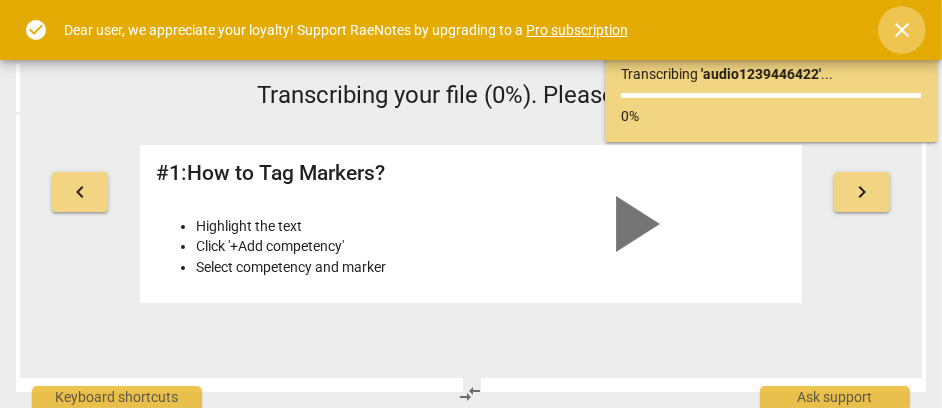 click on "close" at bounding box center [902, 30] 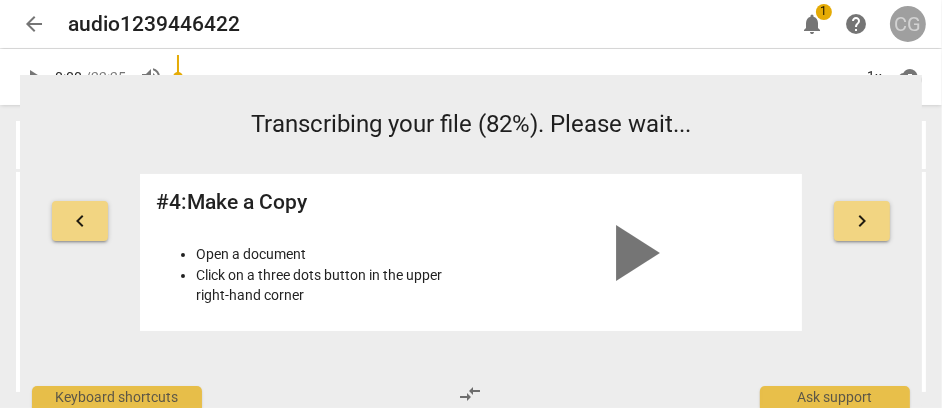 click on "CG" at bounding box center (908, 24) 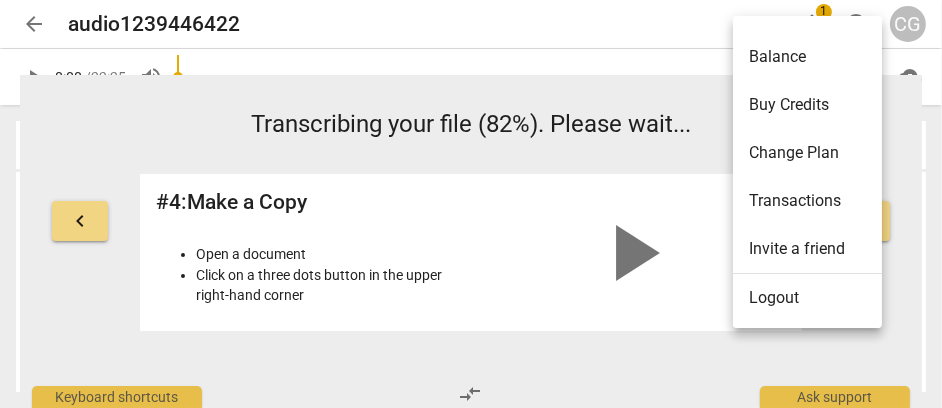 scroll, scrollTop: 187, scrollLeft: 0, axis: vertical 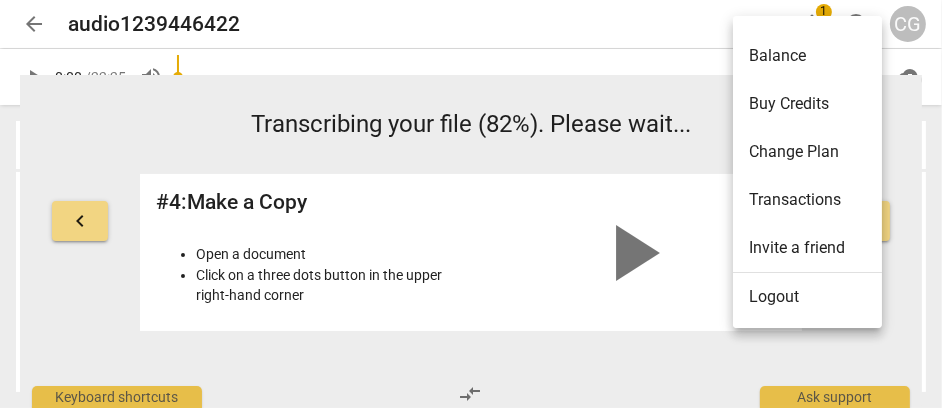 click on "Transactions" at bounding box center [811, 200] 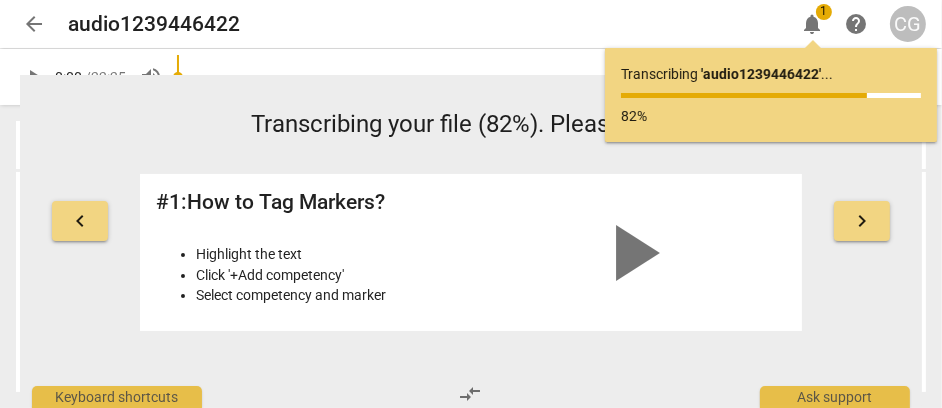 click on "play_arrow" at bounding box center [632, 253] 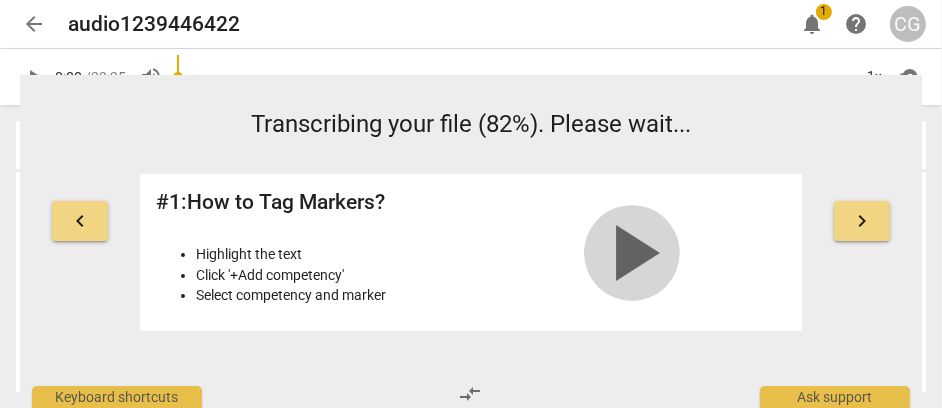 click on "play_arrow" at bounding box center [632, 253] 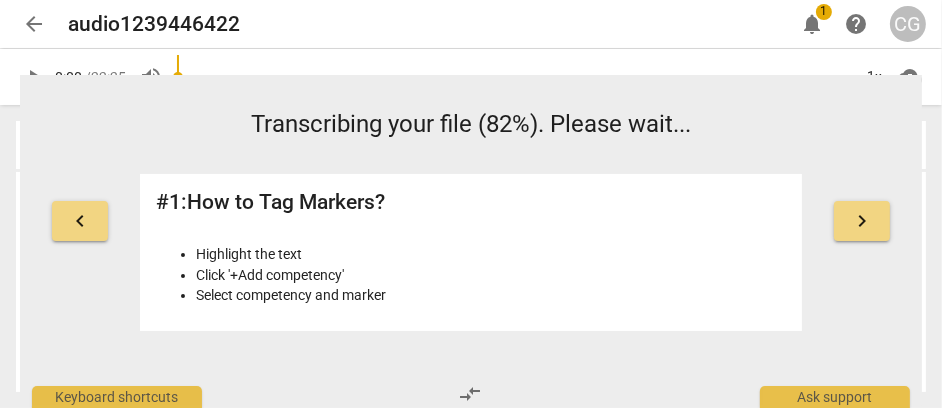 click on "keyboard_arrow_right" at bounding box center (862, 221) 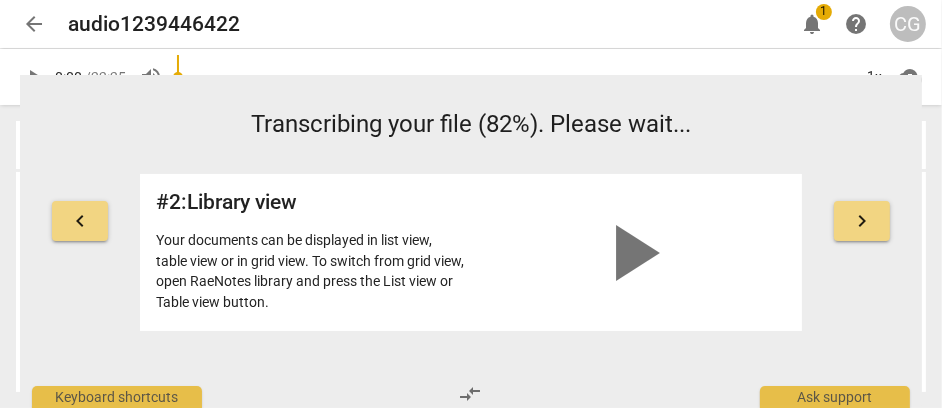 click on "keyboard_arrow_right" at bounding box center (862, 221) 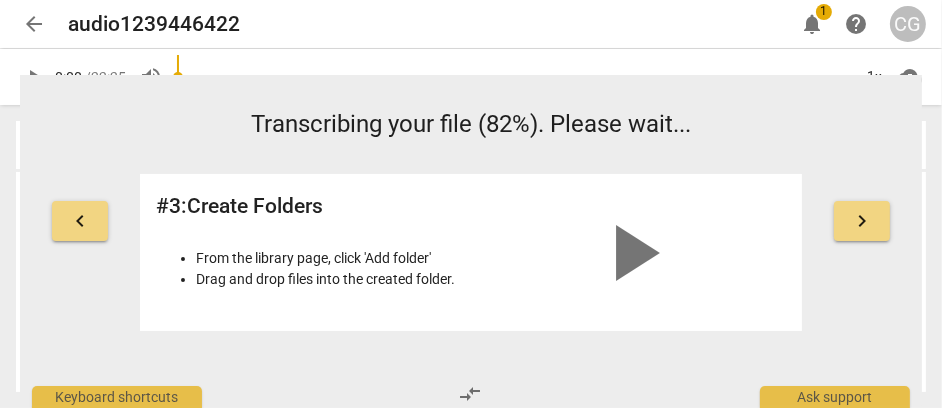 drag, startPoint x: 923, startPoint y: 171, endPoint x: 901, endPoint y: 105, distance: 69.57011 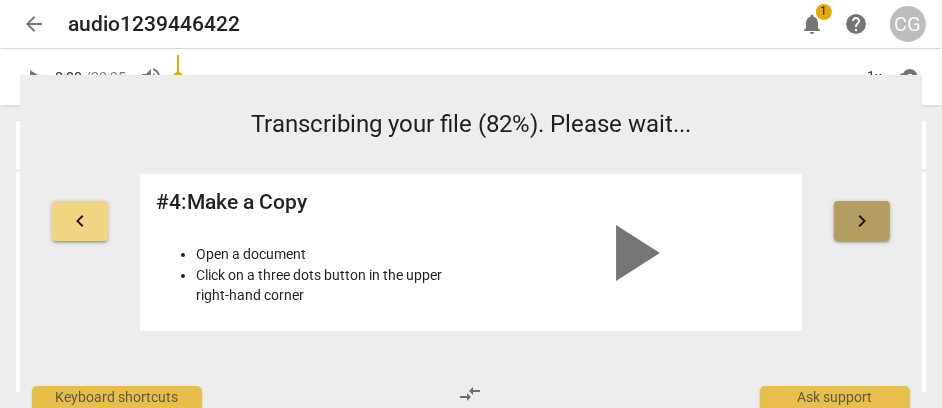 click on "keyboard_arrow_right" at bounding box center (862, 221) 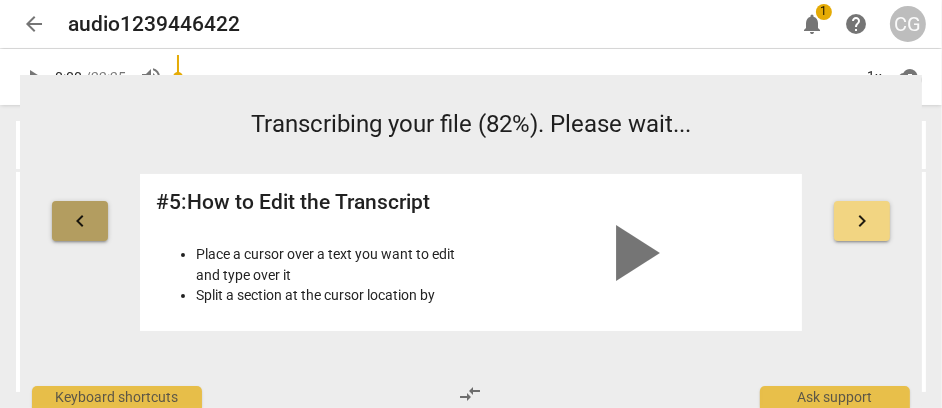click on "keyboard_arrow_left" at bounding box center (80, 221) 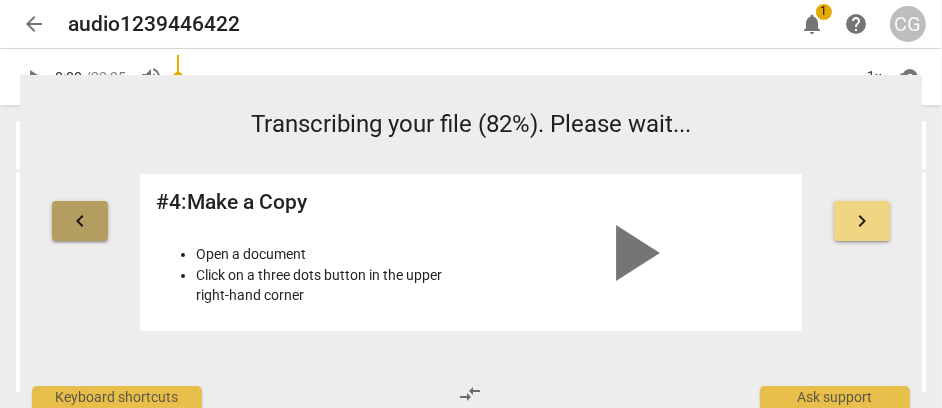 click on "keyboard_arrow_left" at bounding box center [80, 221] 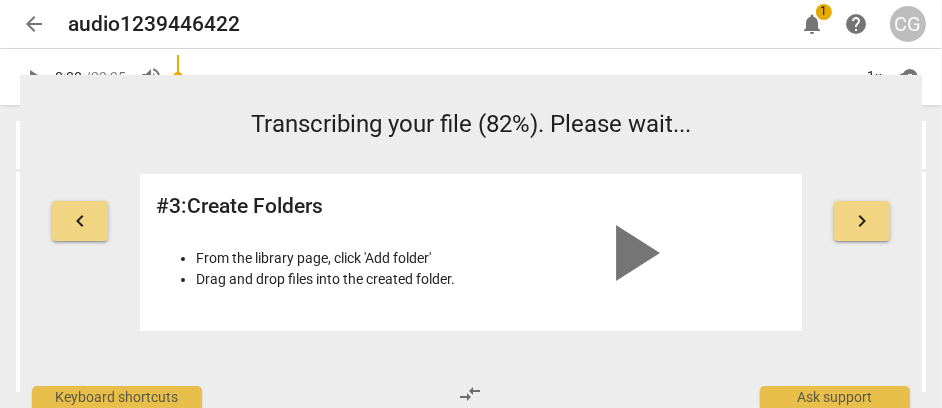 click on "play_arrow" at bounding box center [632, 253] 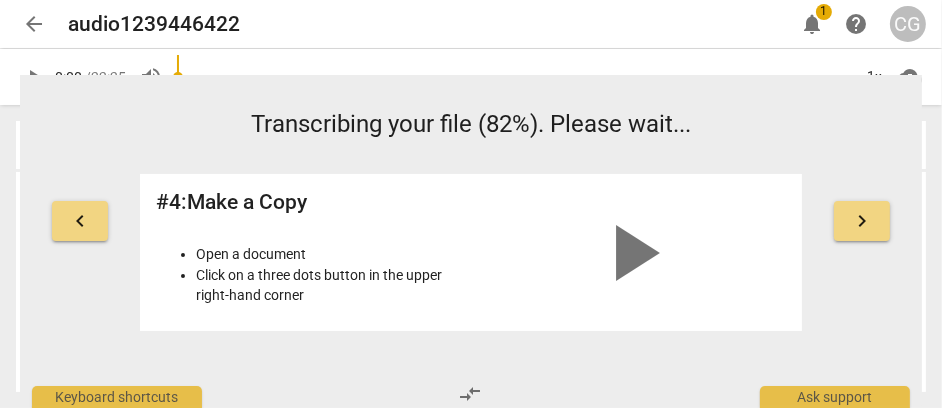 click on "play_arrow 0:00   /  22:25 volume_up 1x cloud_download" at bounding box center [471, 77] 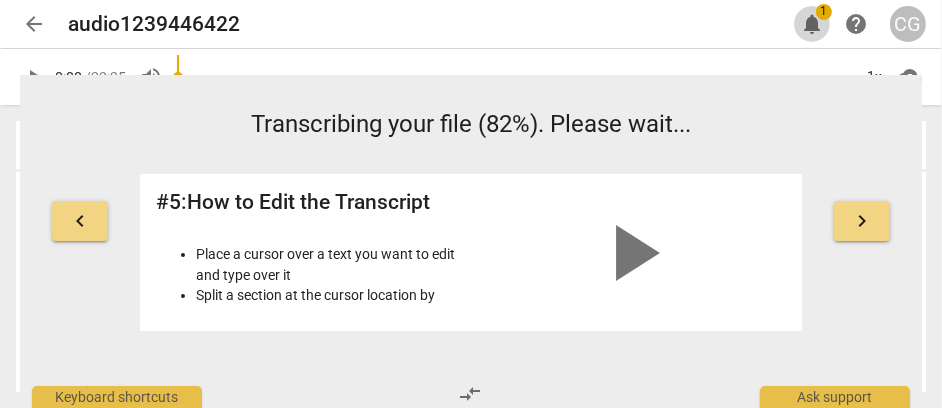 click on "notifications" at bounding box center (812, 24) 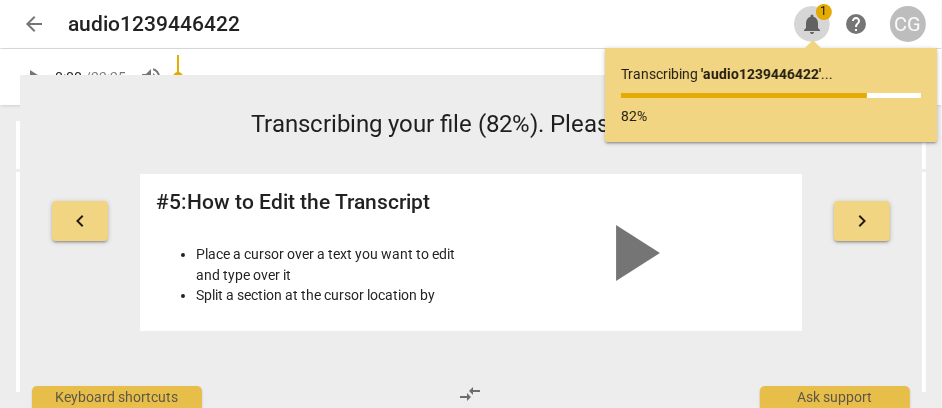 click on "notifications" at bounding box center (812, 24) 